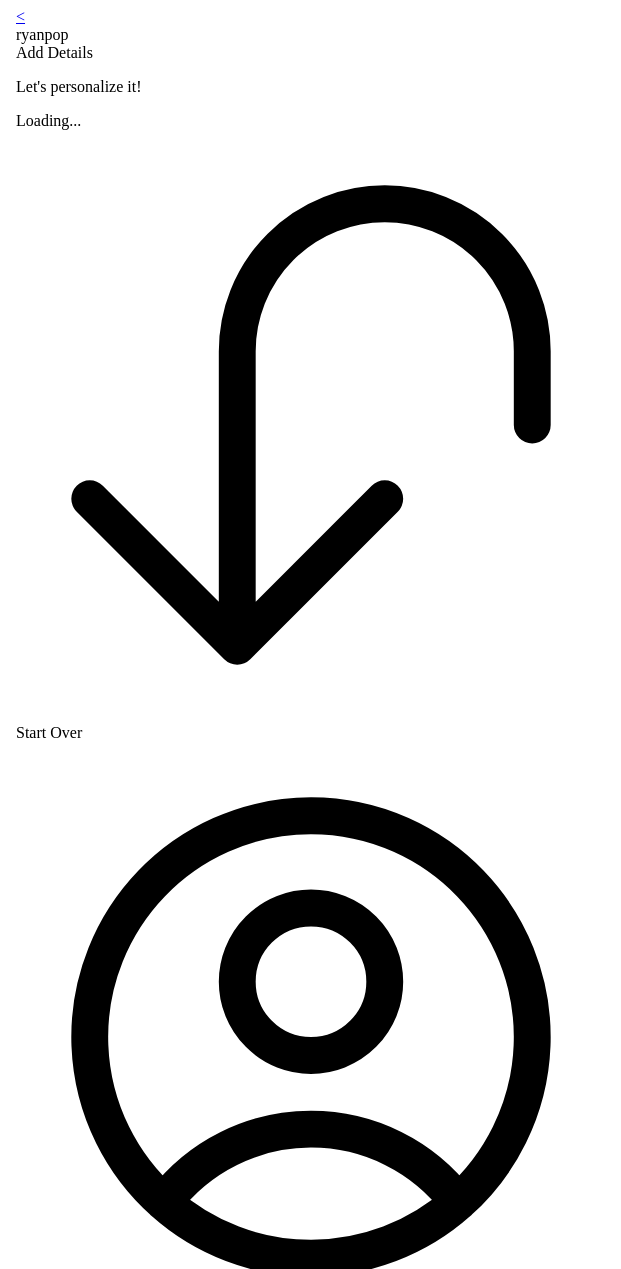 scroll, scrollTop: 0, scrollLeft: 0, axis: both 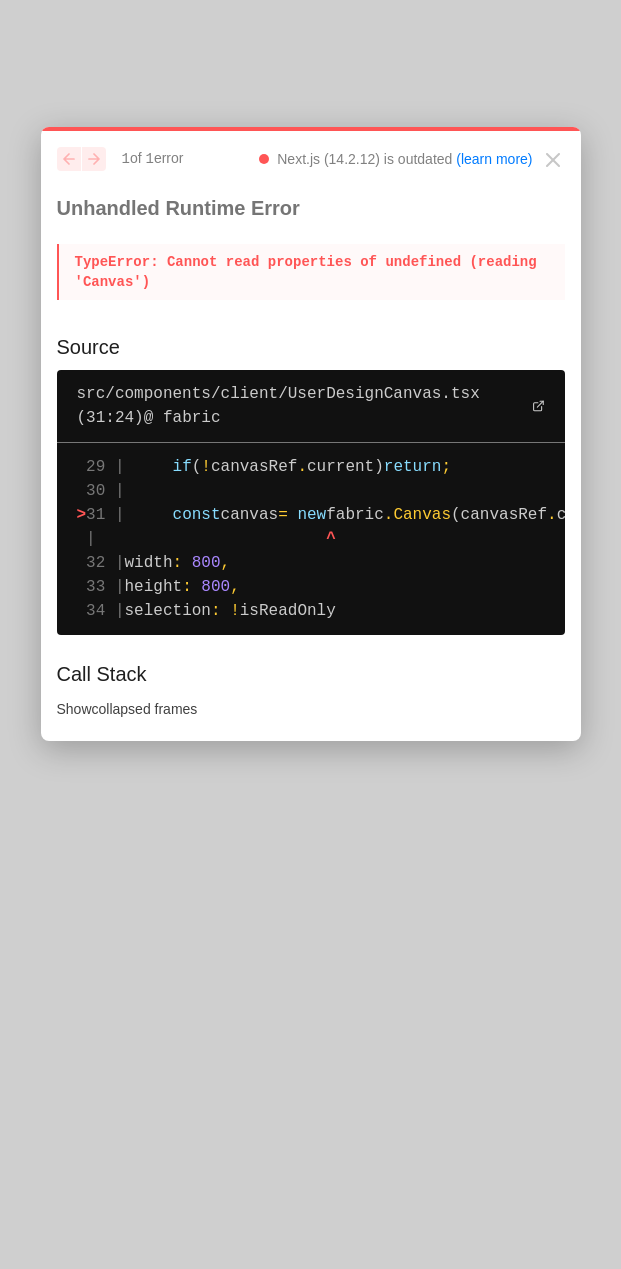 drag, startPoint x: 433, startPoint y: 616, endPoint x: 58, endPoint y: 463, distance: 405.0111 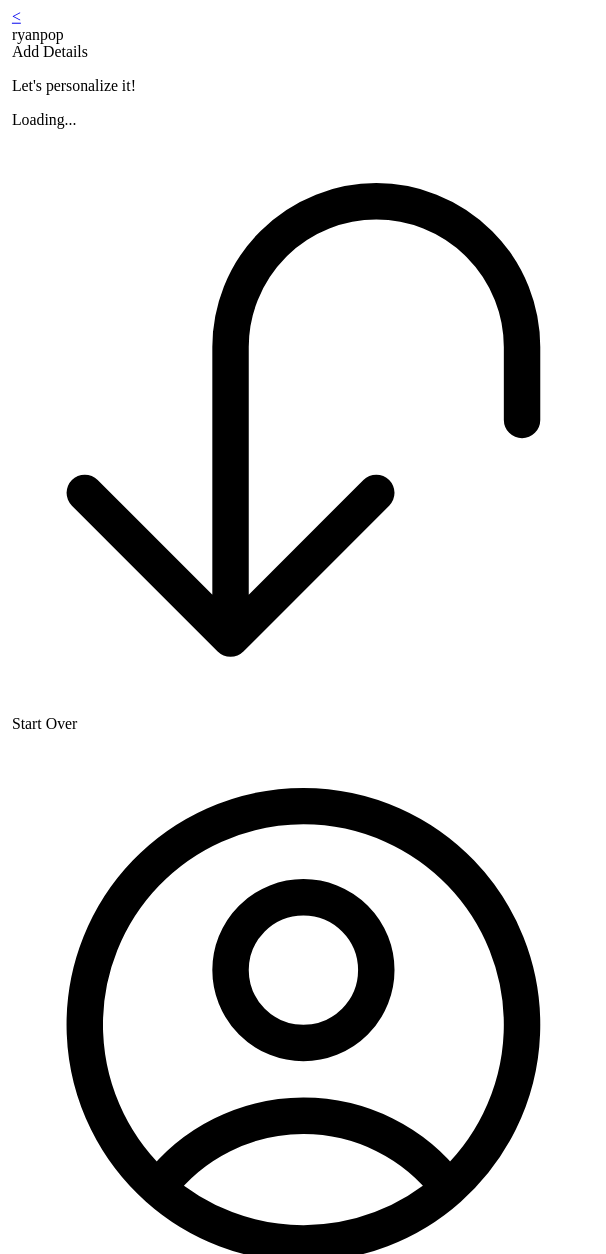 scroll, scrollTop: 0, scrollLeft: 0, axis: both 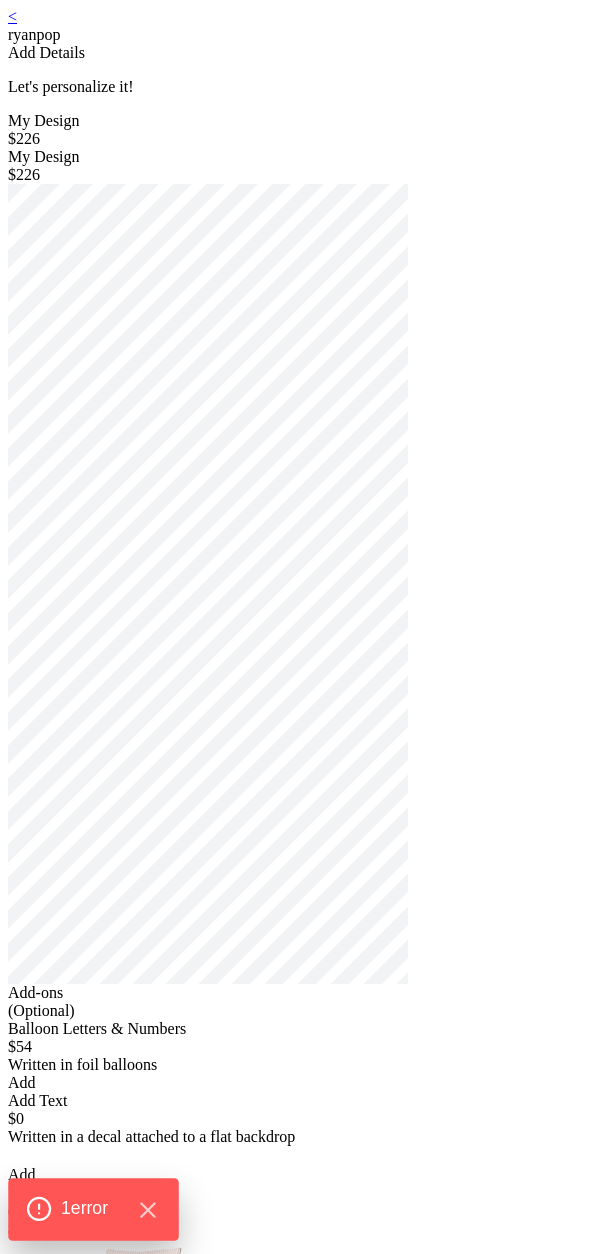 click on "1  error" 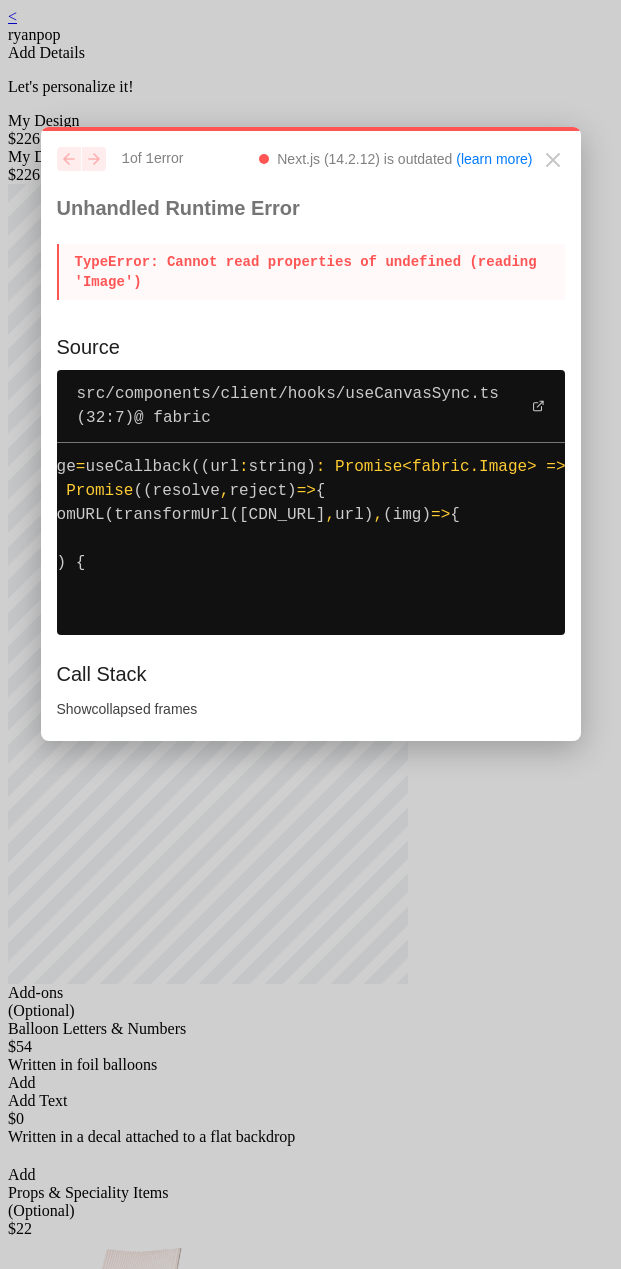scroll, scrollTop: 0, scrollLeft: 0, axis: both 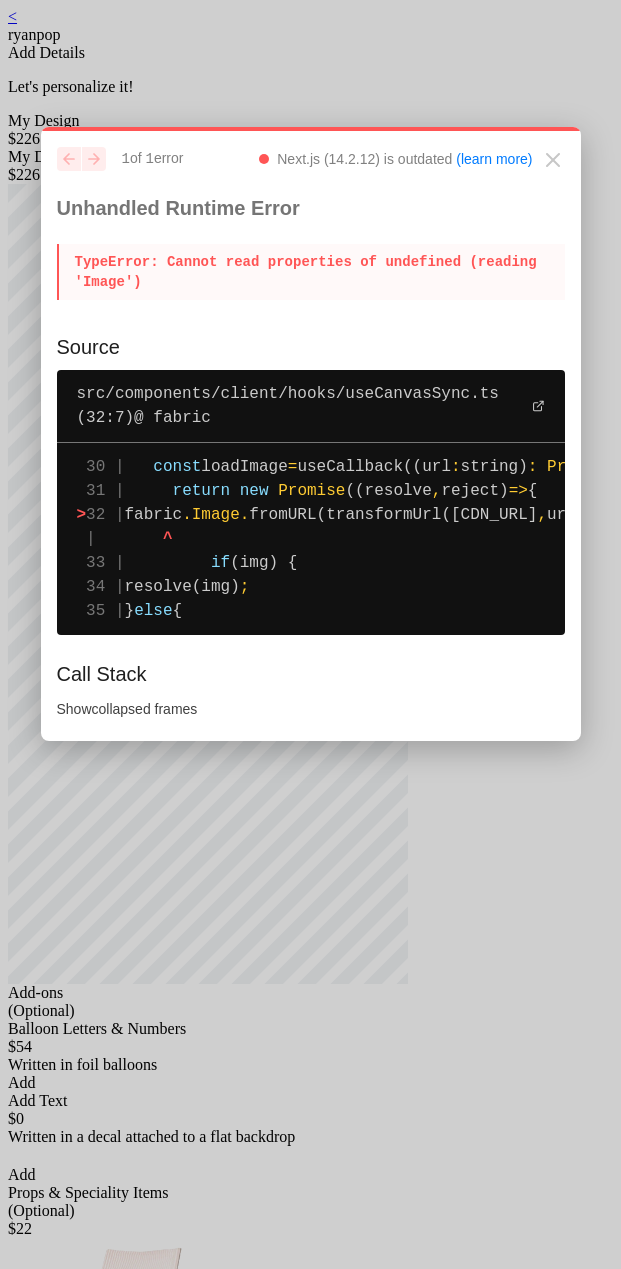 click on "30 |     const  loadImage  =  useCallback((url :  string) :   Promise < fabric . Image >   =>  {
31 |       return   new   Promise ((resolve ,  reject)  =>  {
>  32 |        fabric . Image . fromURL(transformUrl(cdnUrl ,  url) ,  (img)  =>  {
|         ^
33 |           if  (img) {
34 |            resolve(img) ;
35 |          }  else  {" 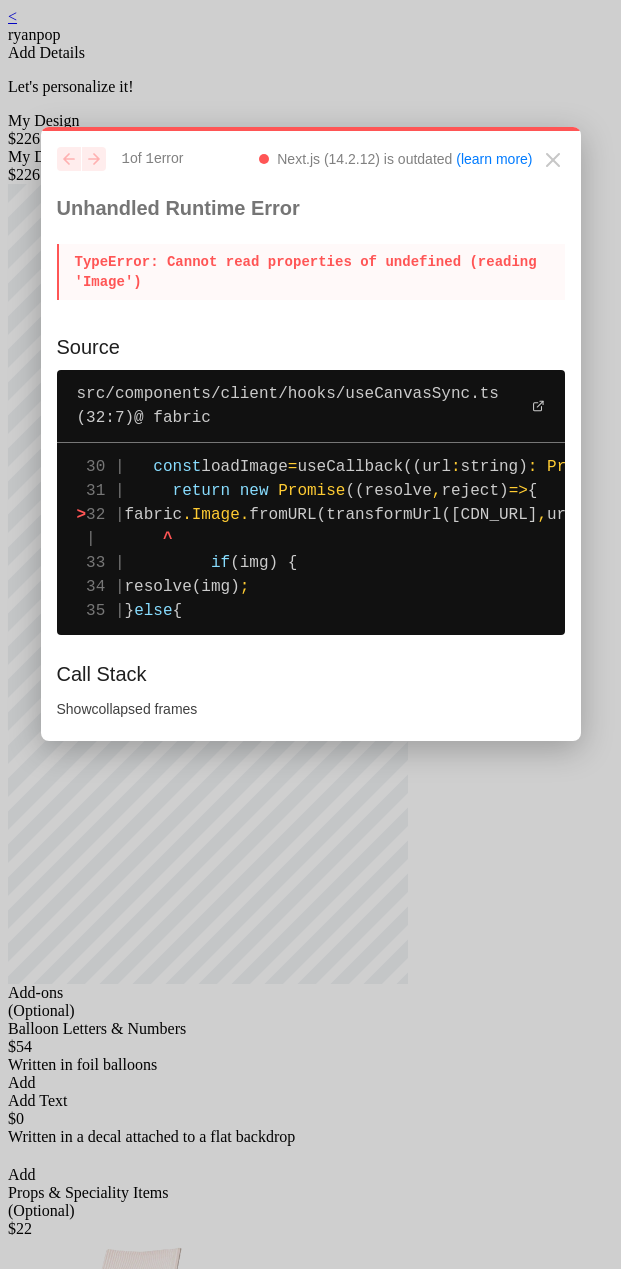 click on "Promise" 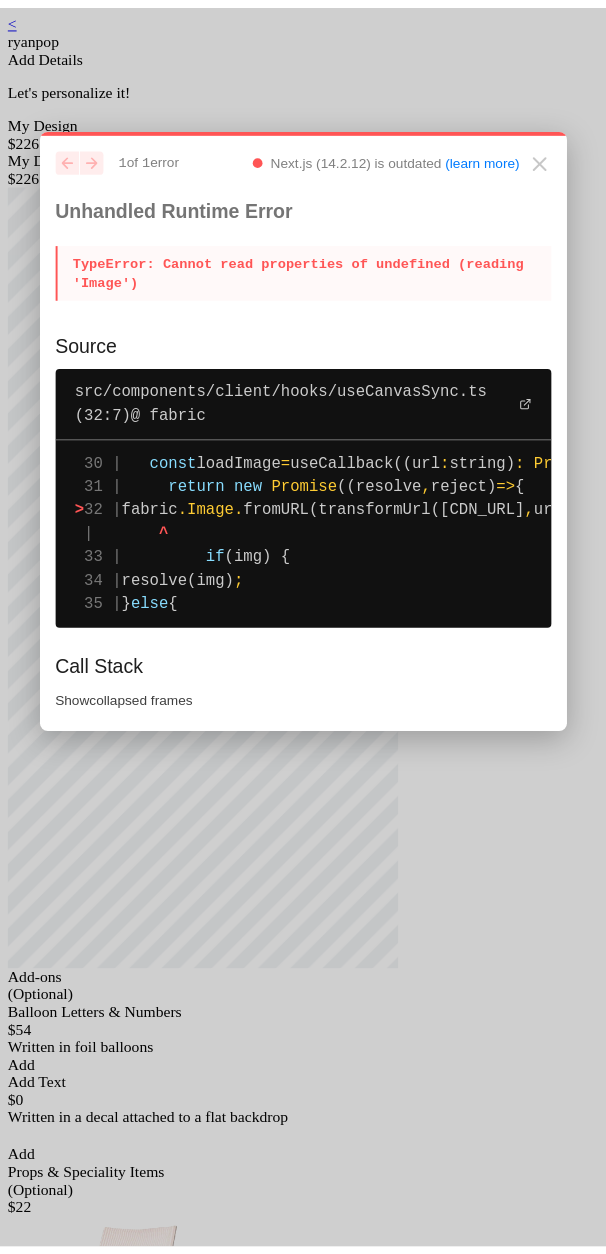scroll, scrollTop: 0, scrollLeft: 303, axis: horizontal 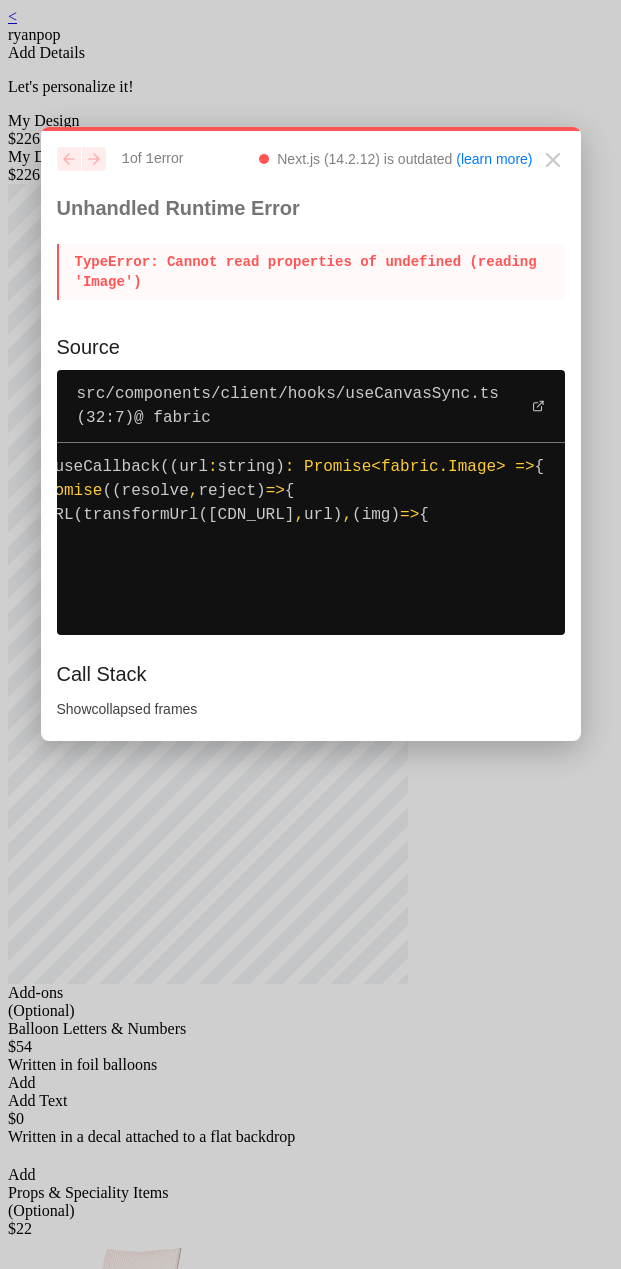 drag, startPoint x: 163, startPoint y: 468, endPoint x: 544, endPoint y: 651, distance: 422.67007 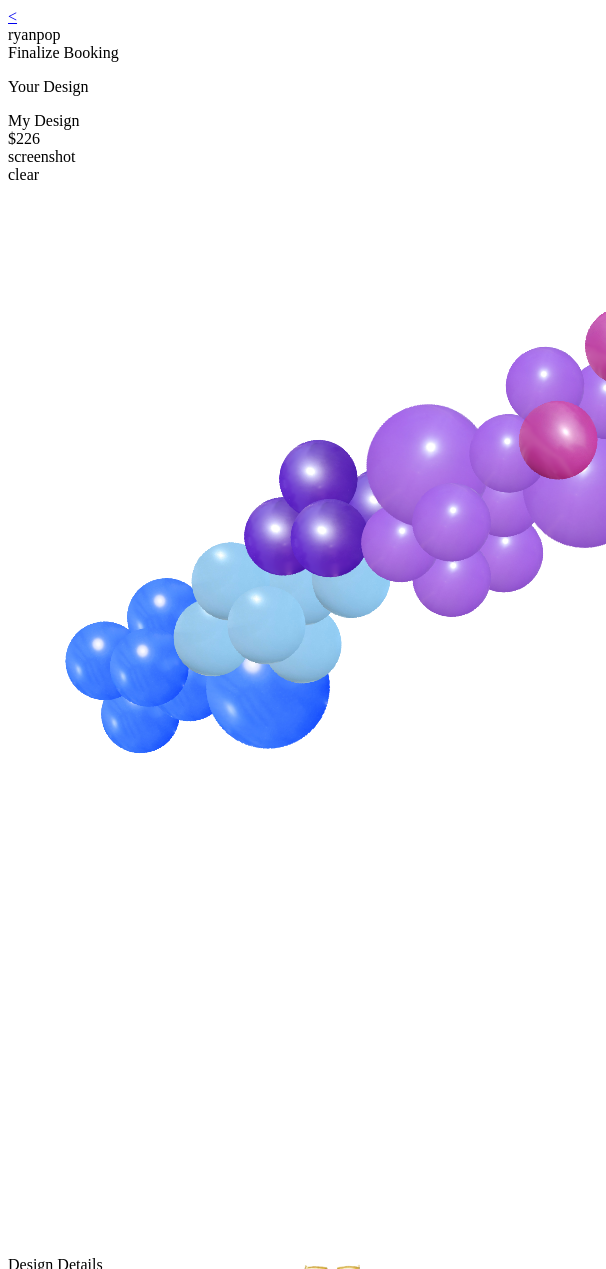click on "<" at bounding box center (12, 16) 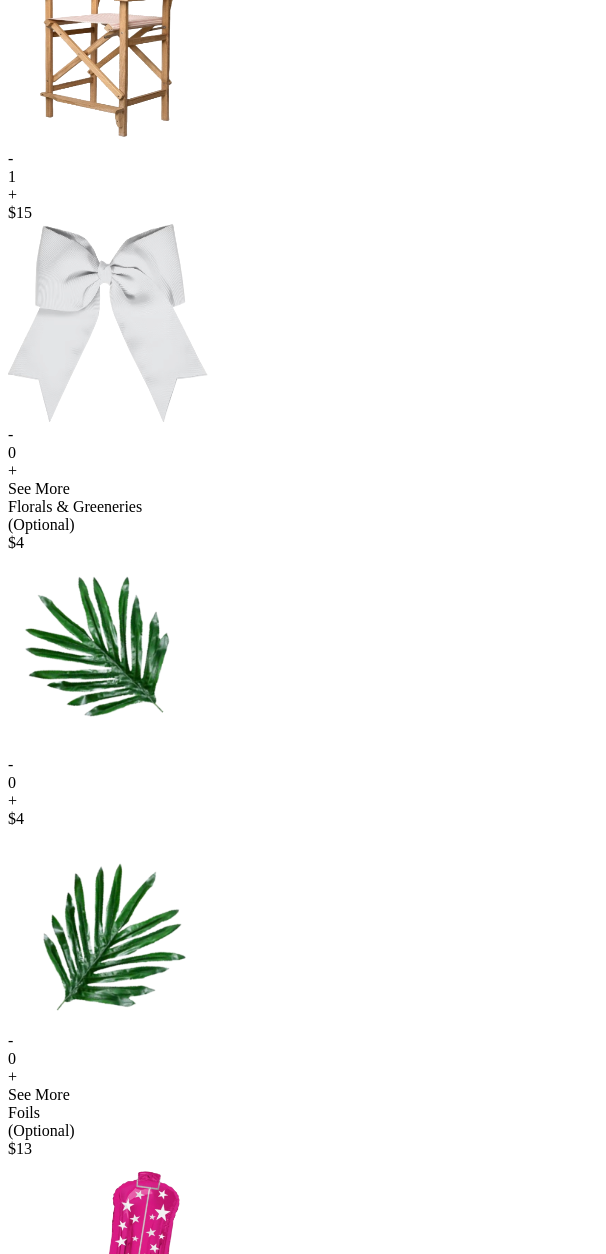 scroll, scrollTop: 0, scrollLeft: 0, axis: both 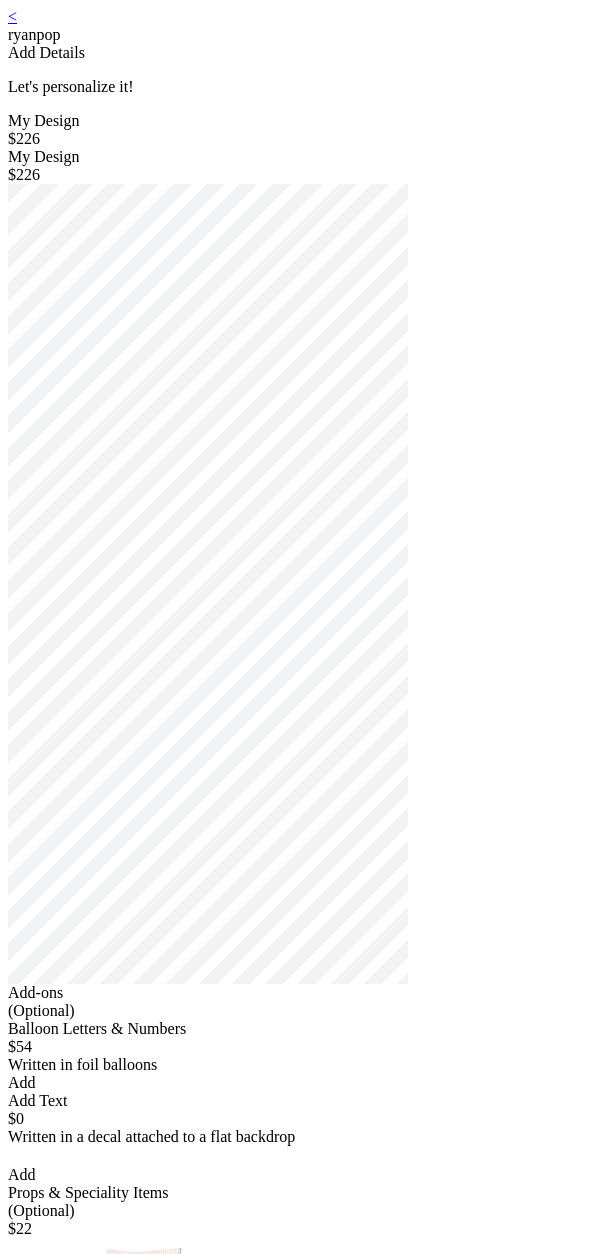 click 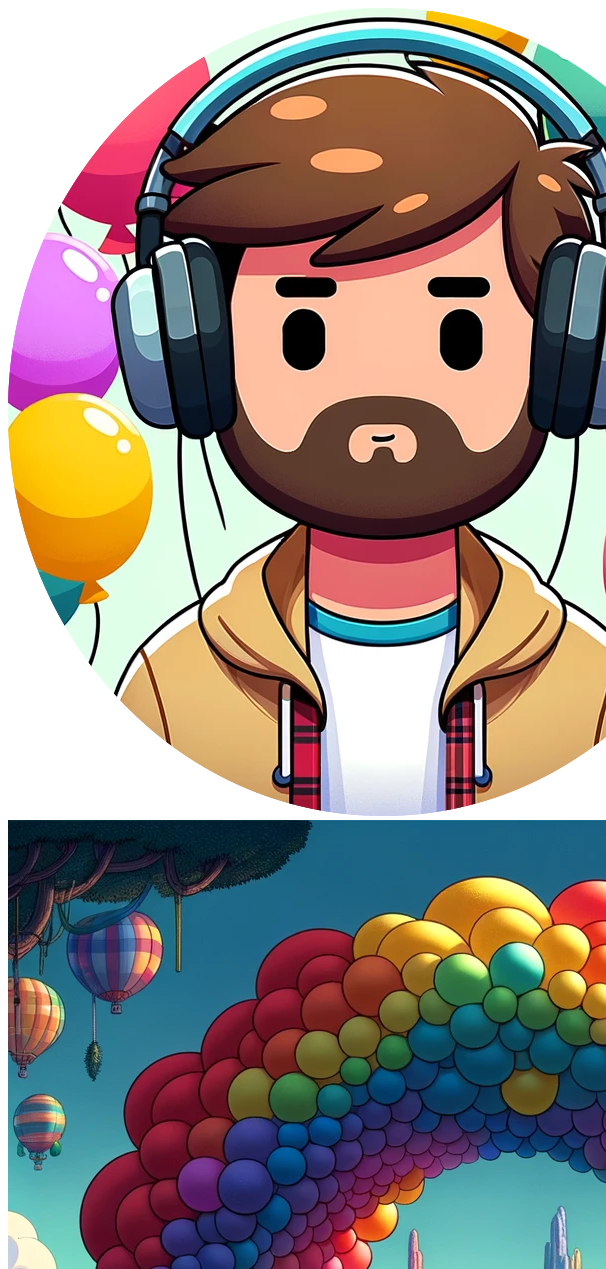 scroll, scrollTop: 0, scrollLeft: 0, axis: both 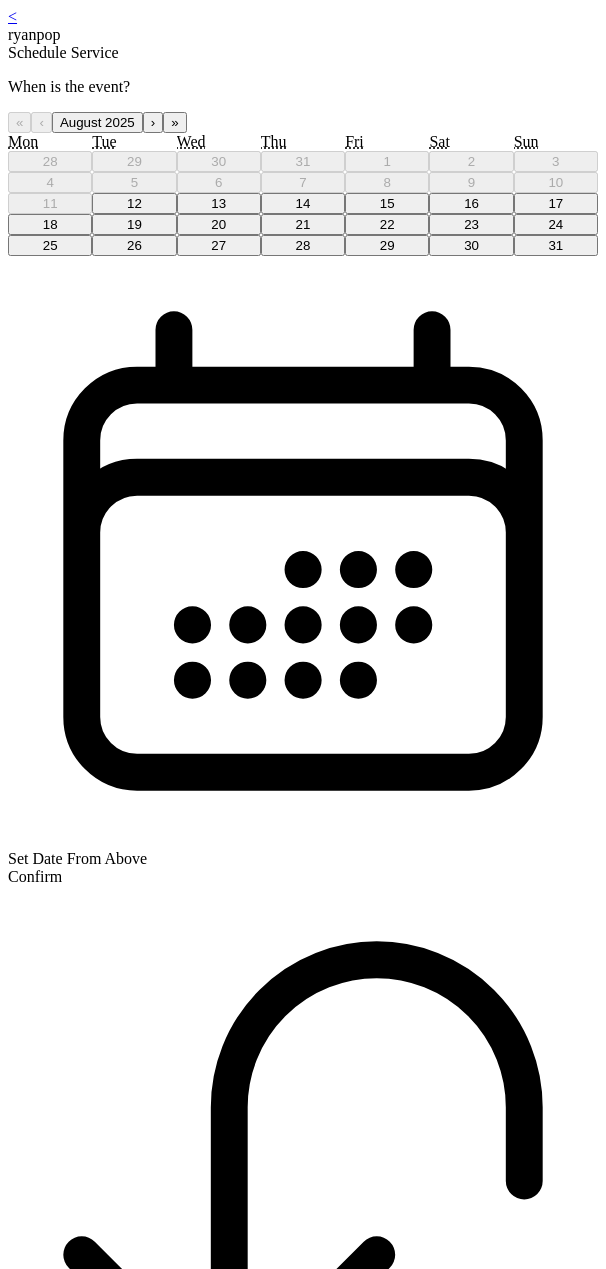 click on "15" at bounding box center (387, 203) 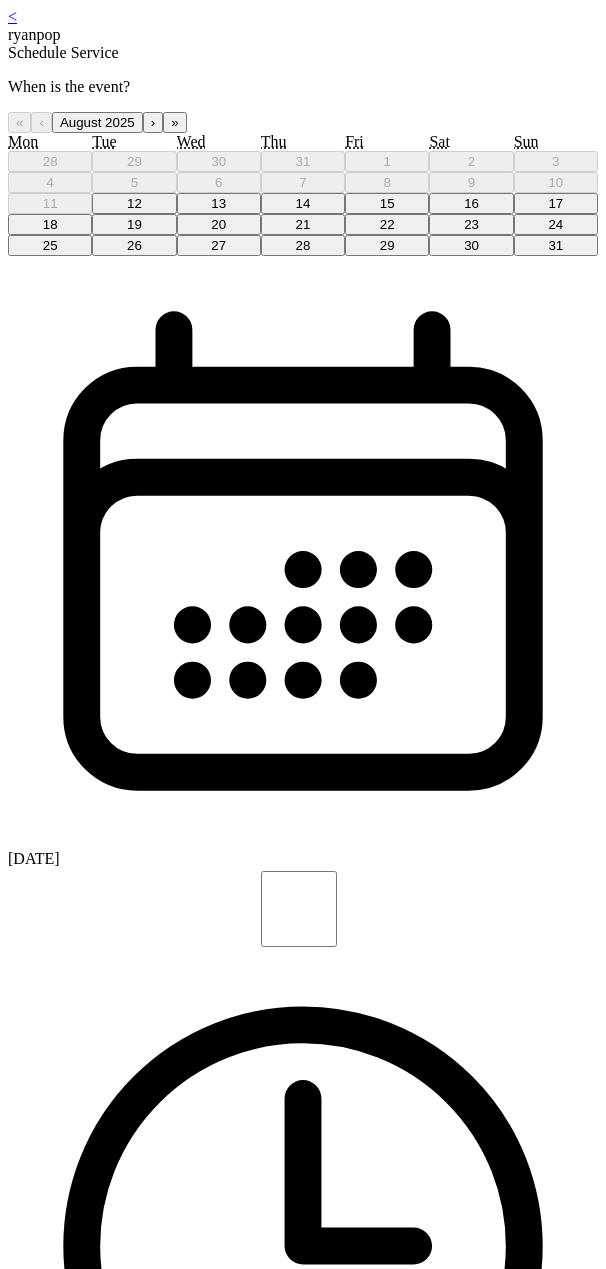 click on "10:00 am" at bounding box center [303, 1572] 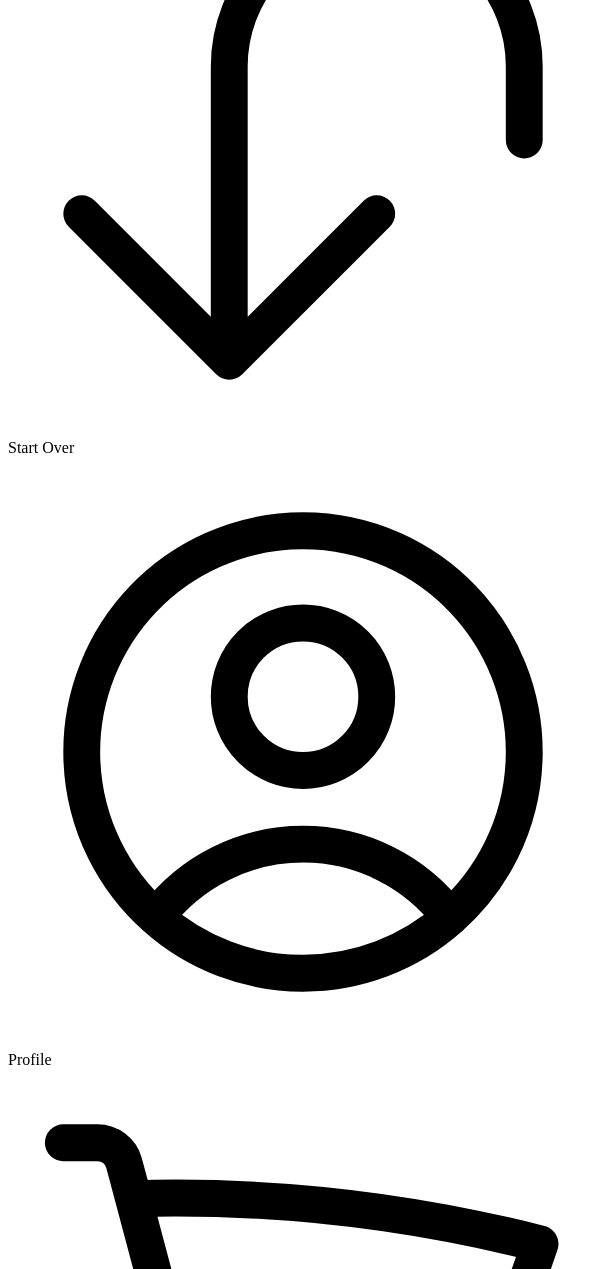 scroll, scrollTop: 1376, scrollLeft: 0, axis: vertical 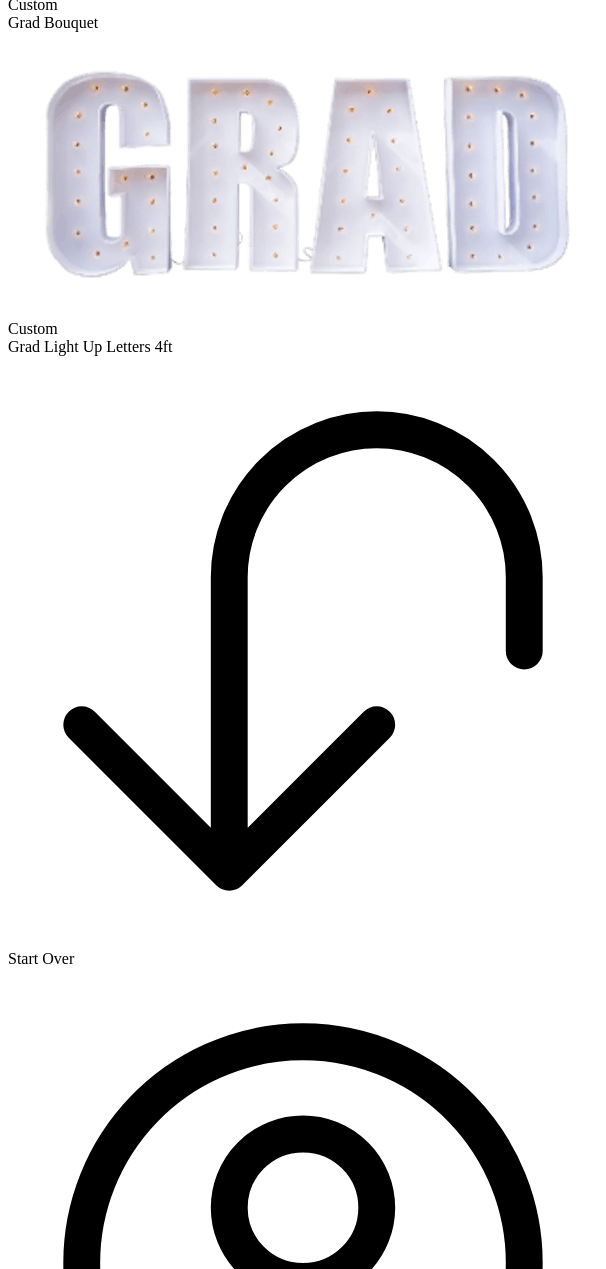 click at bounding box center [8, -566] 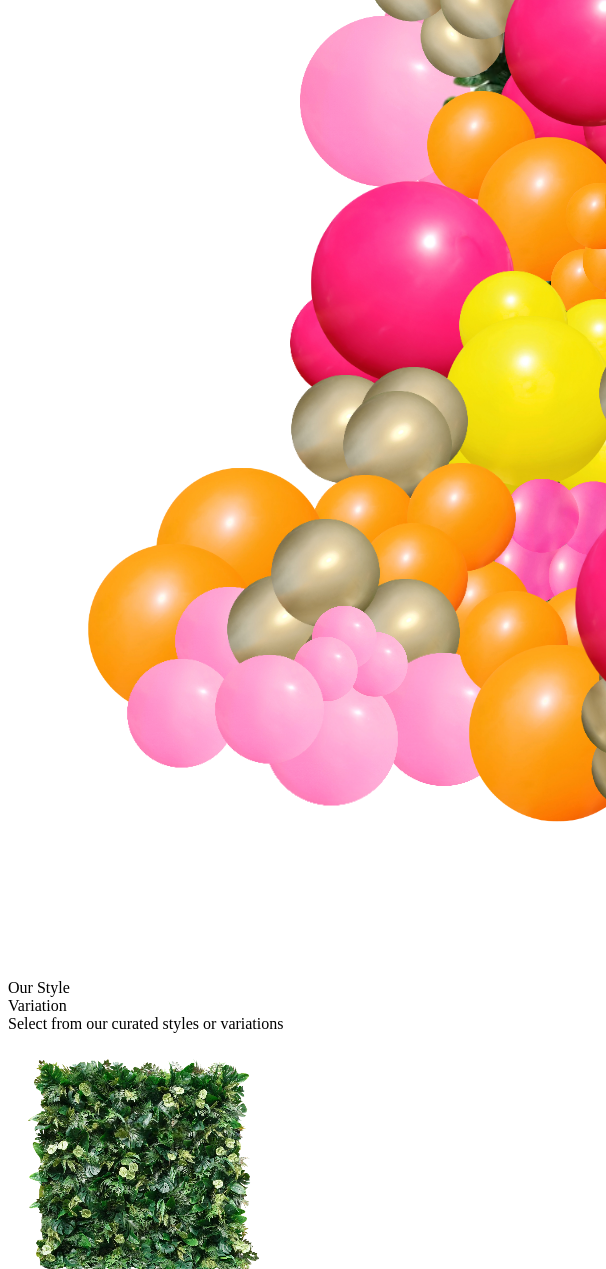scroll, scrollTop: 680, scrollLeft: 0, axis: vertical 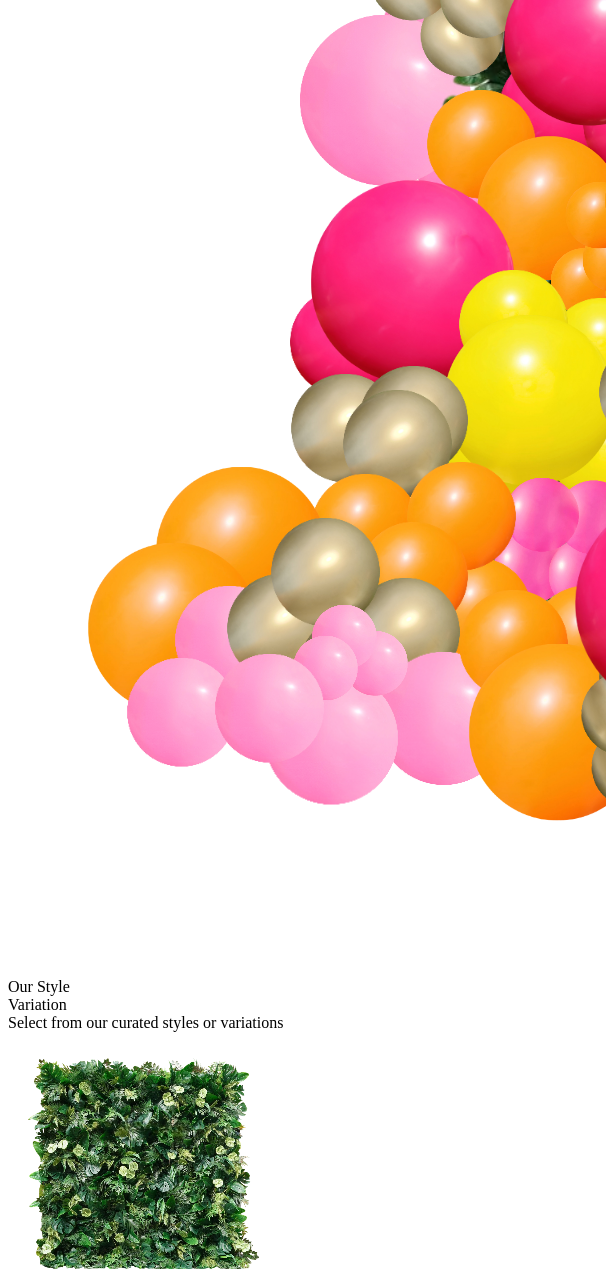 click on "Continue" at bounding box center [37, 4844] 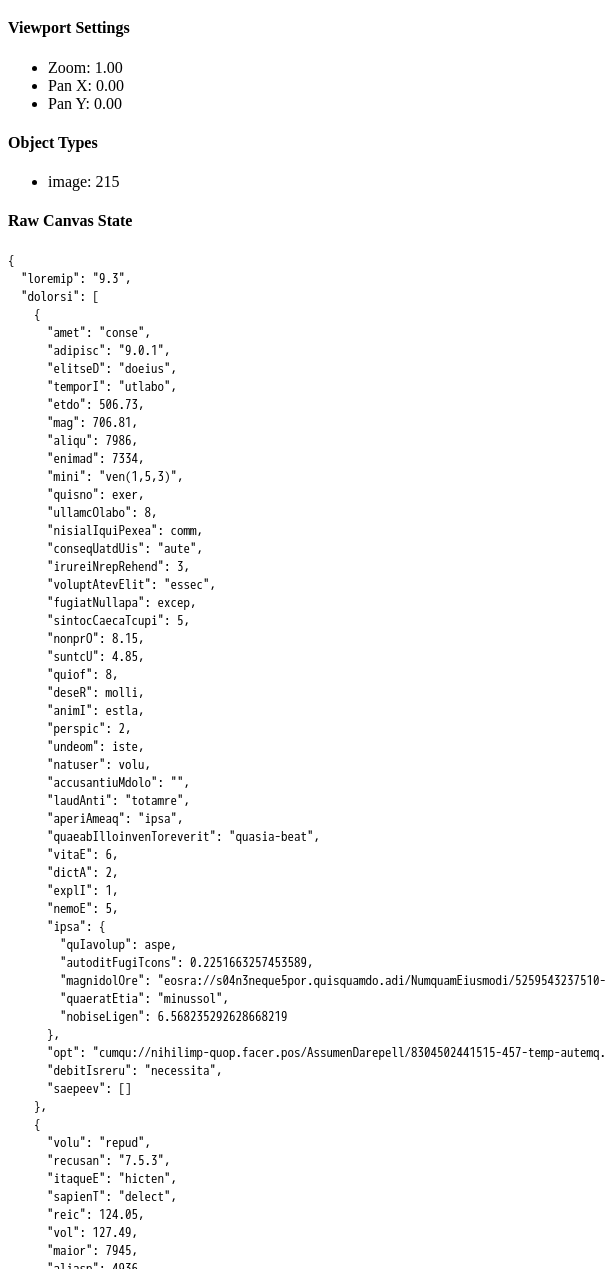 scroll, scrollTop: 0, scrollLeft: 0, axis: both 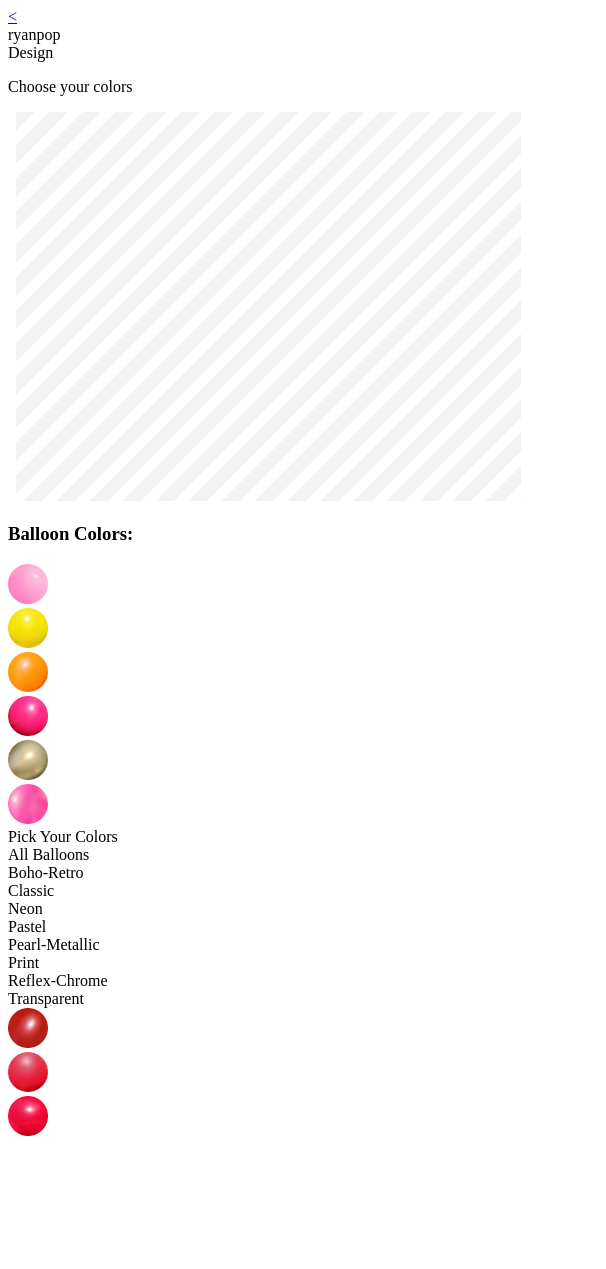 click on "Continue" at bounding box center [303, 176957] 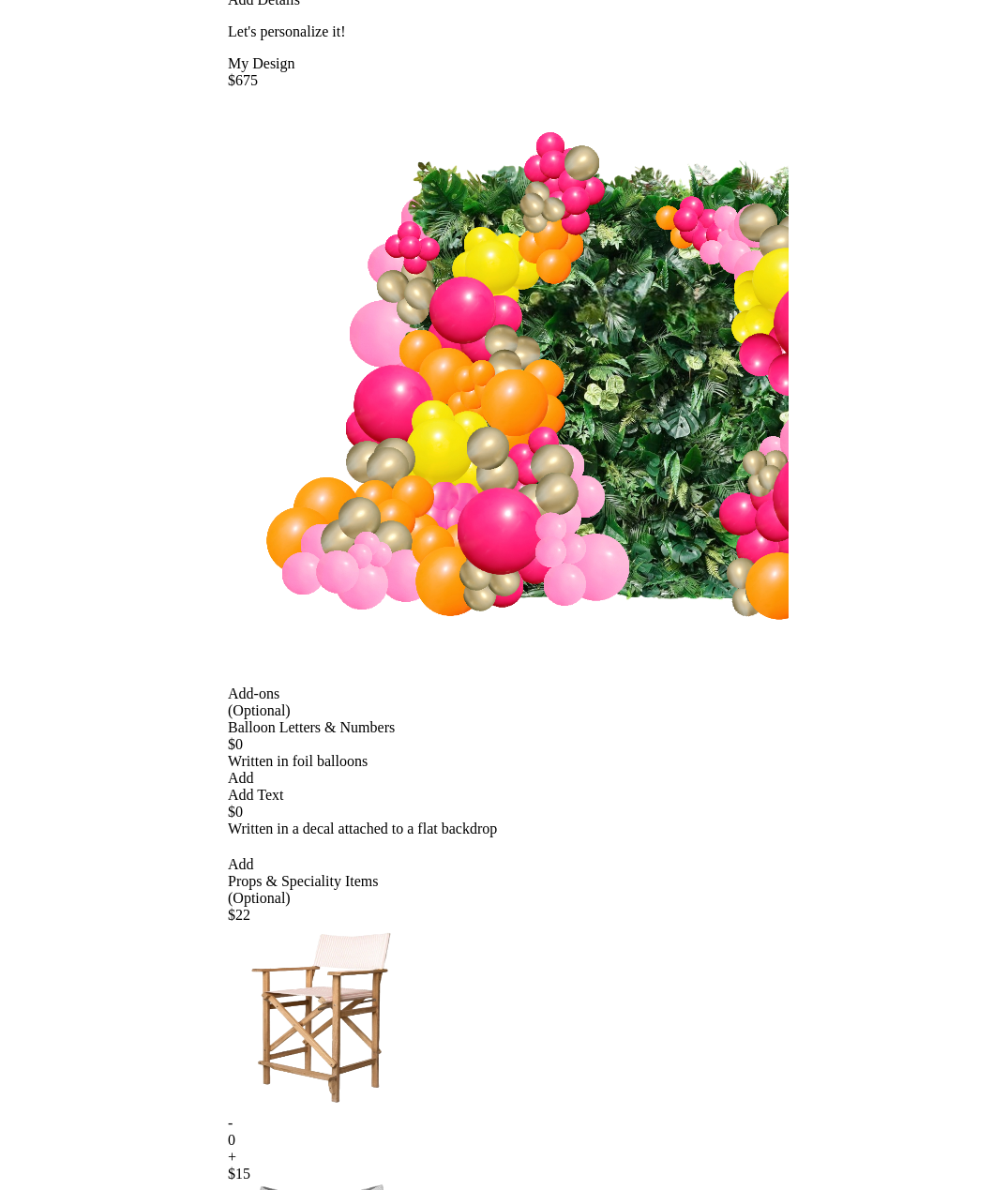 scroll, scrollTop: 0, scrollLeft: 0, axis: both 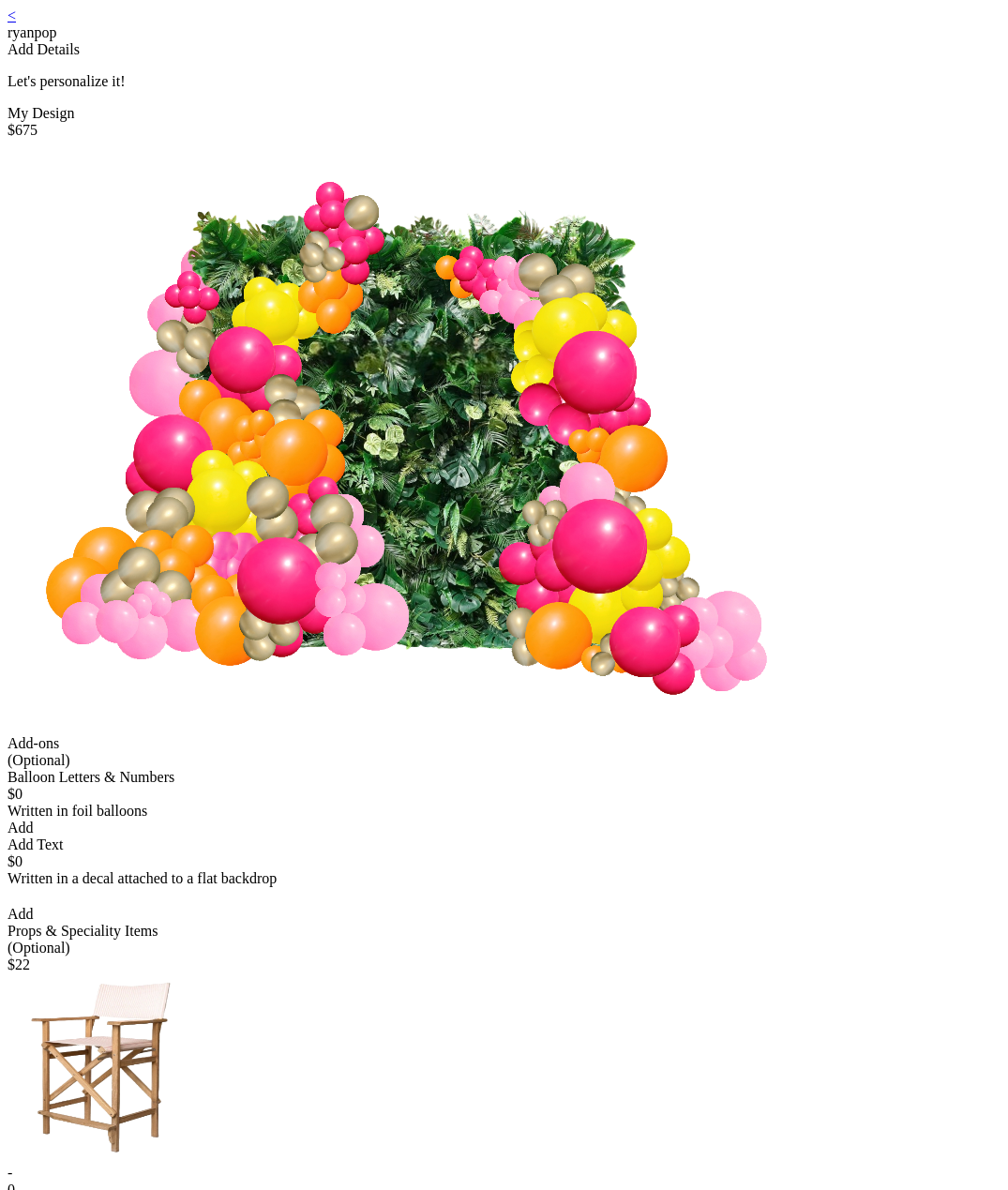 click at bounding box center (406, 435) 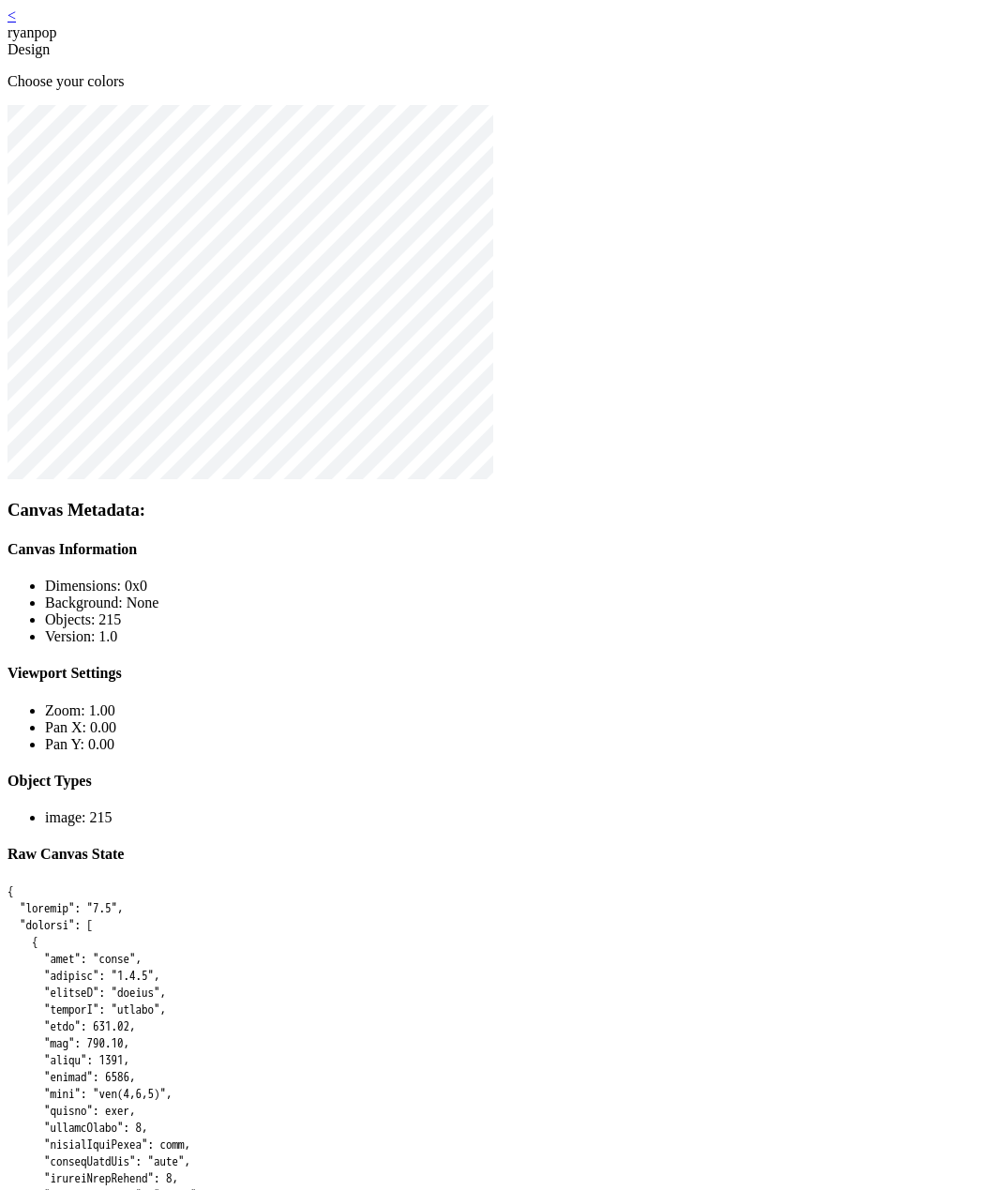 scroll, scrollTop: 0, scrollLeft: 0, axis: both 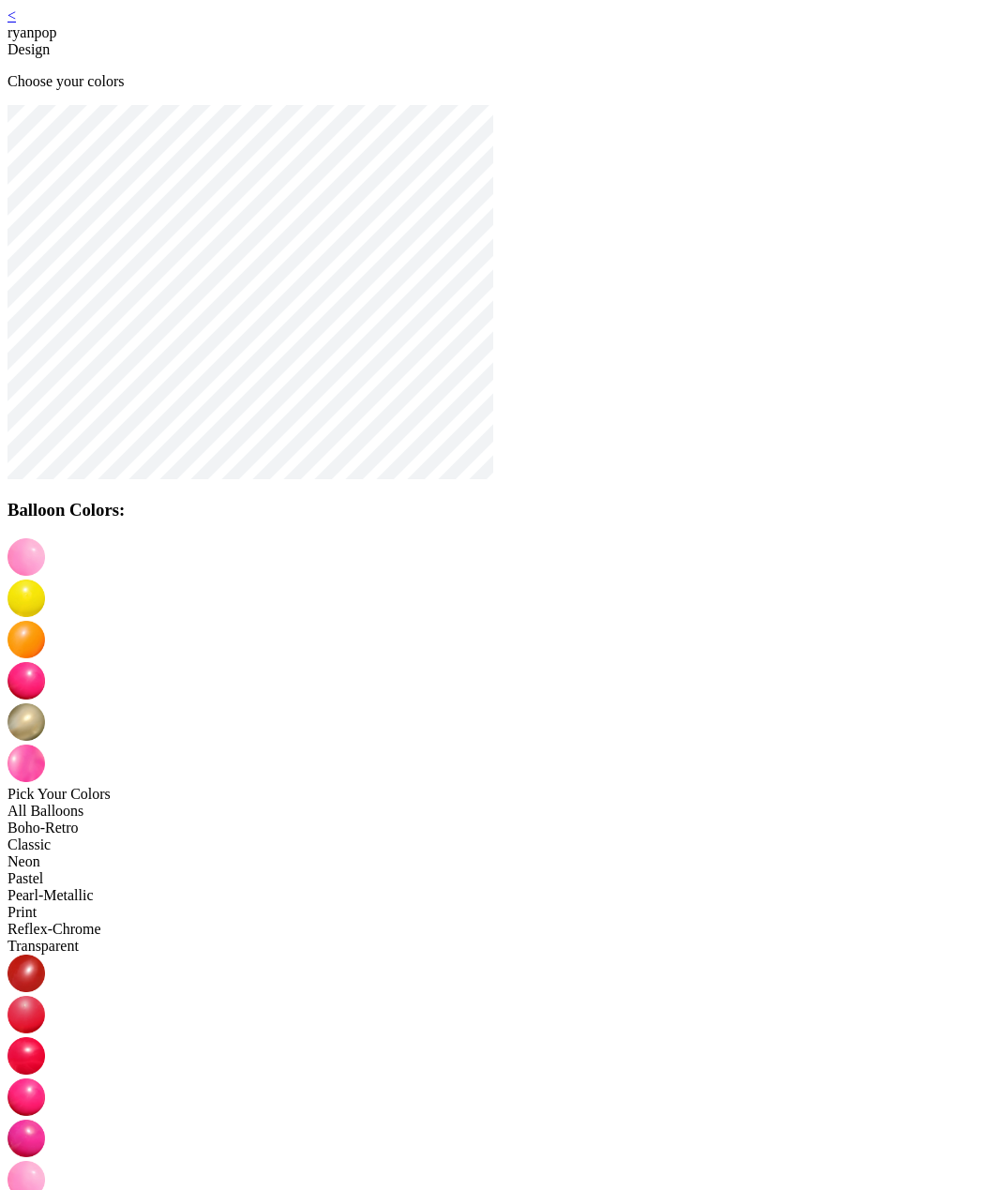 click on "Continue" at bounding box center [504, 165950] 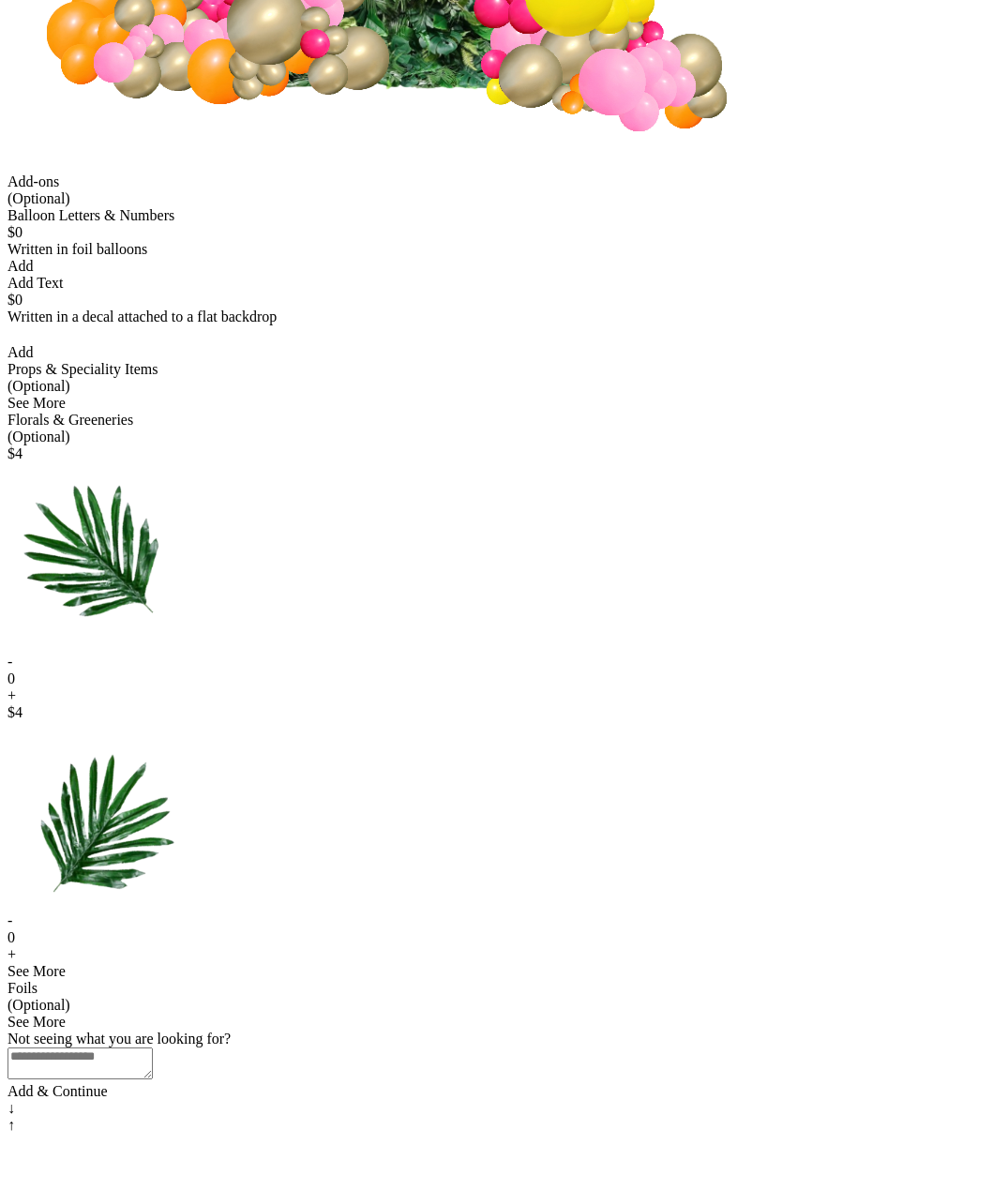 scroll, scrollTop: 391, scrollLeft: 0, axis: vertical 